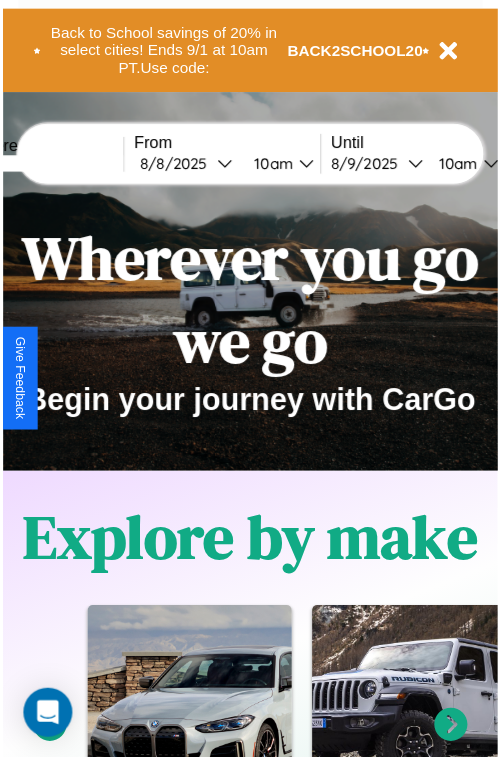 scroll, scrollTop: 0, scrollLeft: 0, axis: both 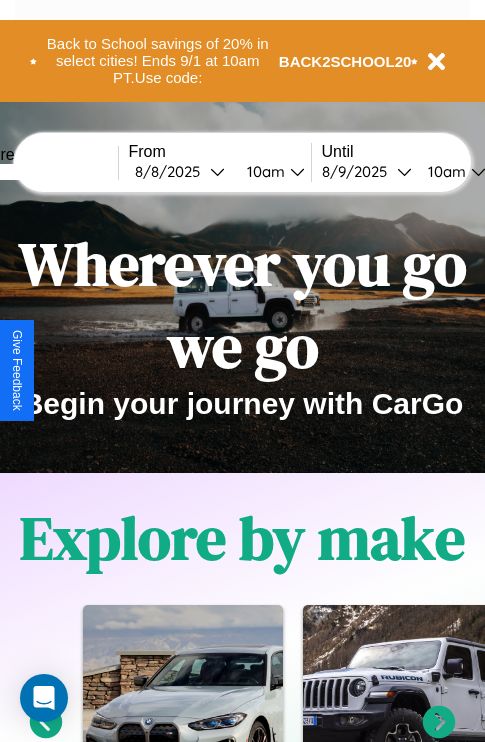 click at bounding box center (43, 172) 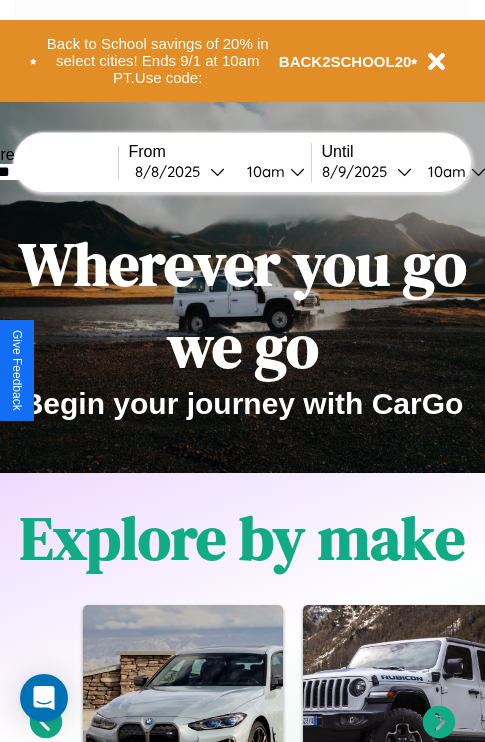 type on "*******" 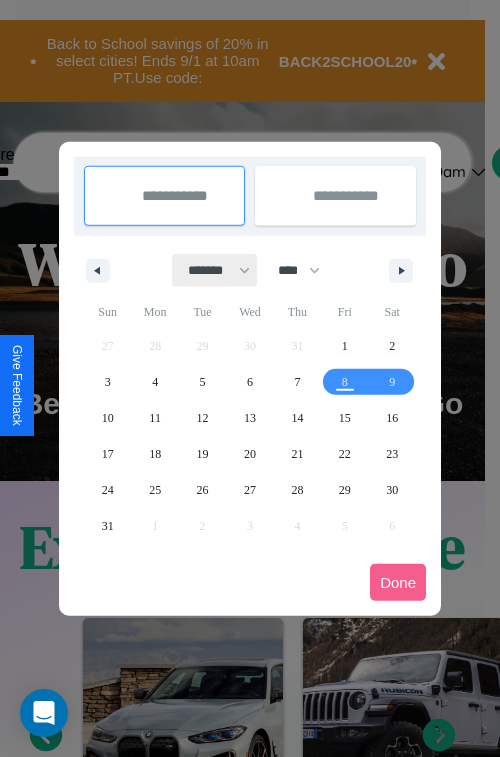 click on "******* ******** ***** ***** *** **** **** ****** ********* ******* ******** ********" at bounding box center (215, 270) 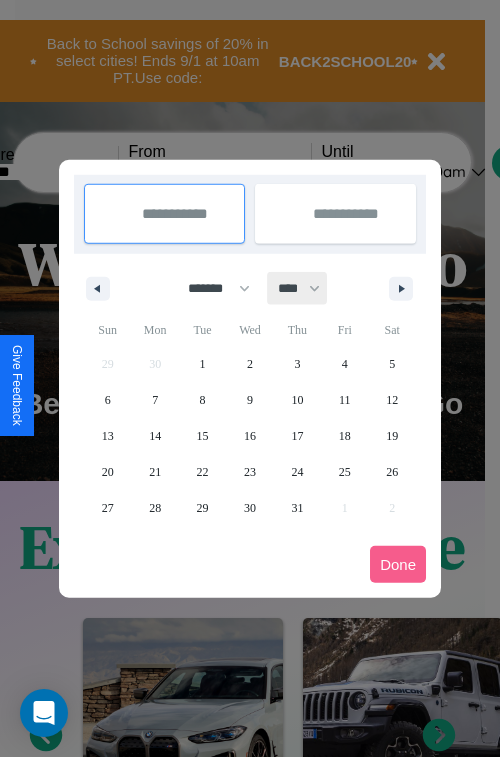click on "**** **** **** **** **** **** **** **** **** **** **** **** **** **** **** **** **** **** **** **** **** **** **** **** **** **** **** **** **** **** **** **** **** **** **** **** **** **** **** **** **** **** **** **** **** **** **** **** **** **** **** **** **** **** **** **** **** **** **** **** **** **** **** **** **** **** **** **** **** **** **** **** **** **** **** **** **** **** **** **** **** **** **** **** **** **** **** **** **** **** **** **** **** **** **** **** **** **** **** **** **** **** **** **** **** **** **** **** **** **** **** **** **** **** **** **** **** **** **** **** ****" at bounding box center [298, 288] 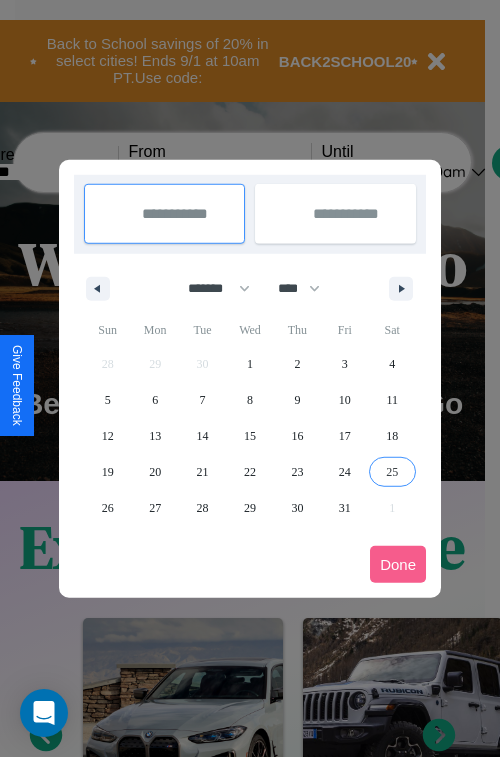click on "25" at bounding box center (392, 472) 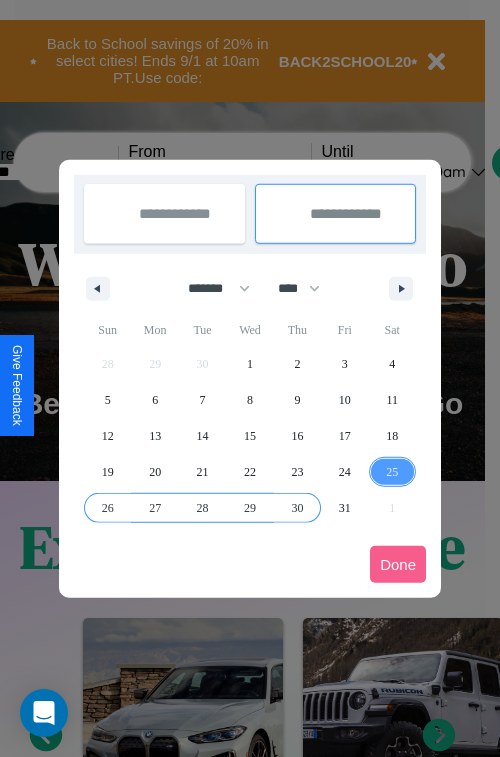 click on "30" at bounding box center (297, 508) 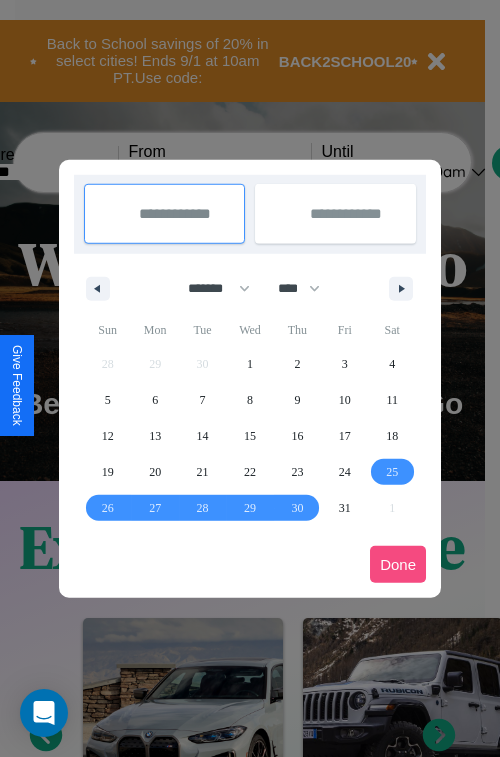 click on "Done" at bounding box center [398, 564] 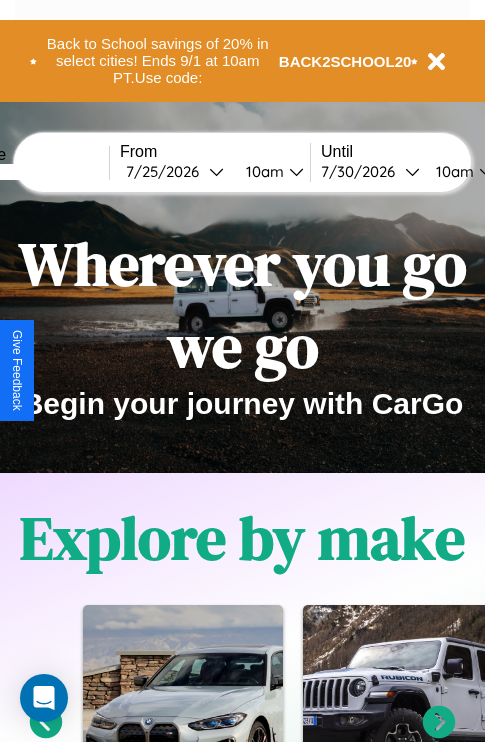 click on "10am" at bounding box center (262, 171) 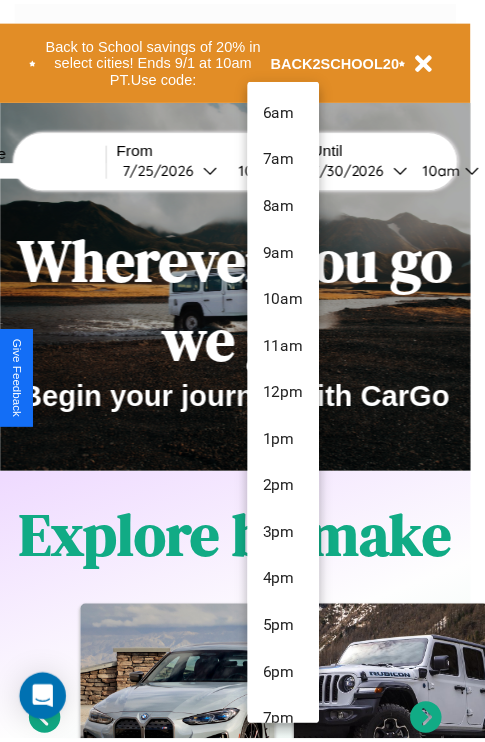 scroll, scrollTop: 211, scrollLeft: 0, axis: vertical 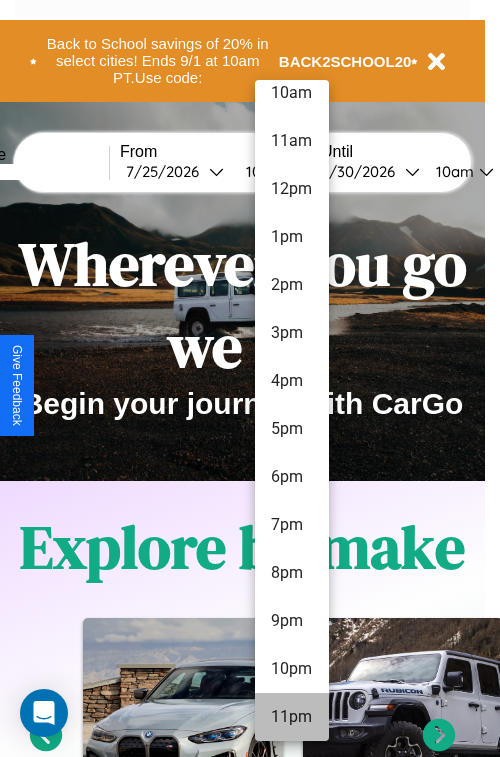 click on "11pm" at bounding box center [292, 717] 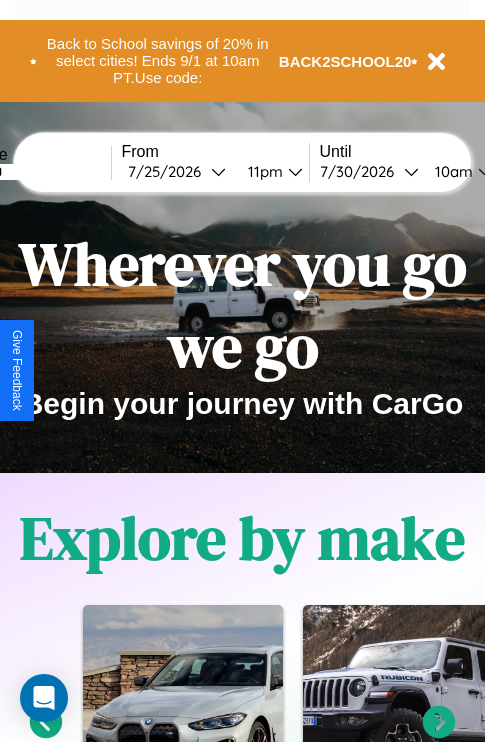 scroll, scrollTop: 0, scrollLeft: 75, axis: horizontal 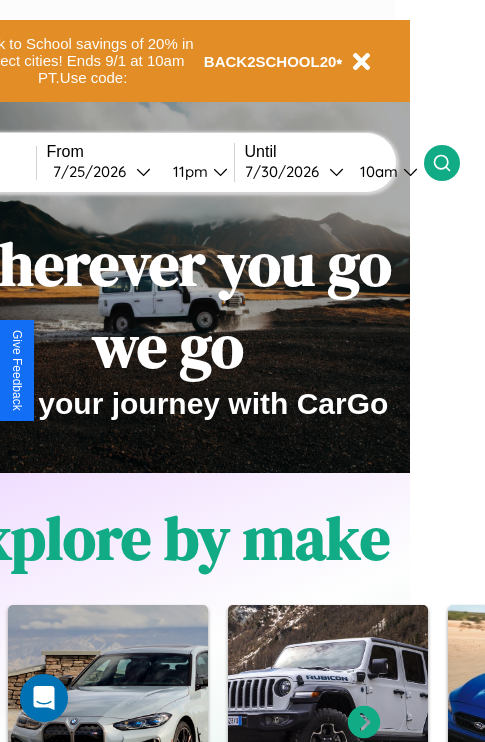 click 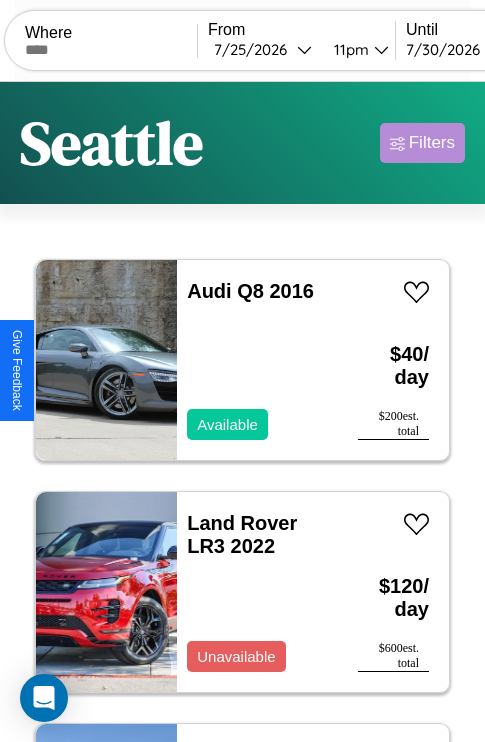 click on "Filters" at bounding box center [432, 143] 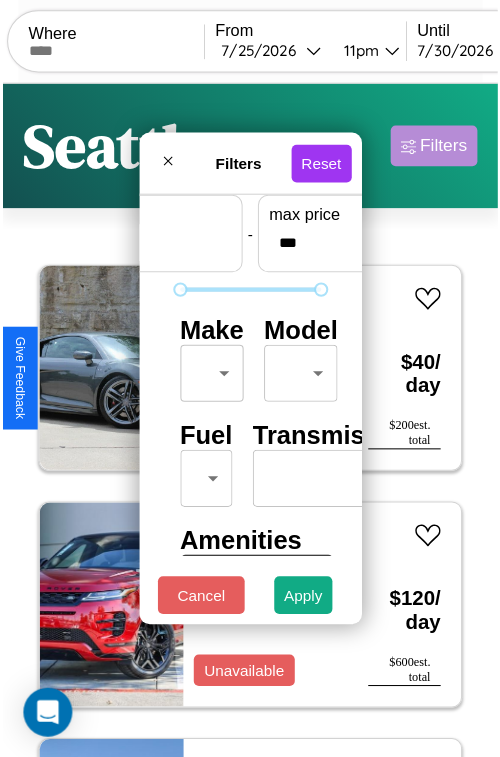 scroll, scrollTop: 59, scrollLeft: 0, axis: vertical 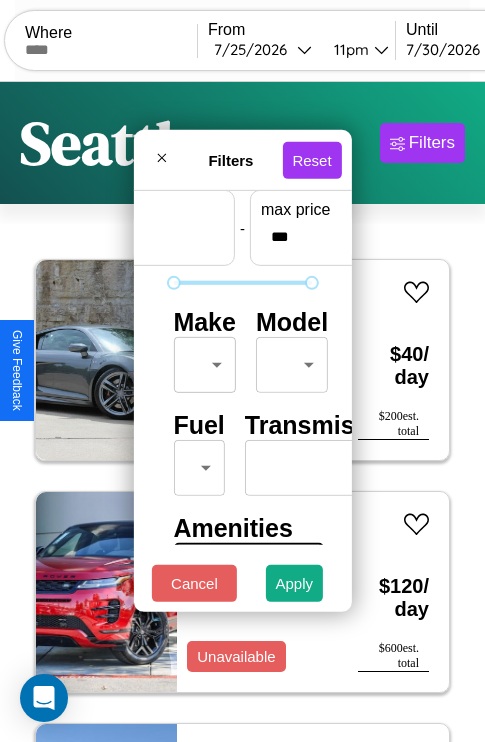 click on "CarGo Where From 7 / 25 / 2026 11pm Until 7 / 30 / 2026 10am Become a Host Login Sign Up Seattle Filters 50  cars in this area These cars can be picked up in this city. Audi   Q8   2016 Available $ 40  / day $ 200  est. total Land Rover   LR3   2022 Unavailable $ 120  / day $ 600  est. total Volkswagen   Atlas   2018 Unavailable $ 130  / day $ 650  est. total Lincoln   LS   2019 Available $ 60  / day $ 300  est. total Dodge   Durango   2023 Available $ 120  / day $ 600  est. total Hyundai   Pony   2020 Available $ 120  / day $ 600  est. total Jaguar   XK   2014 Available $ 200  / day $ 1000  est. total Lincoln   Mark LT   2016 Available $ 140  / day $ 700  est. total Ford   LN600   2022 Unavailable $ 40  / day $ 200  est. total Volvo   S60 Cross Country   2018 Available $ 90  / day $ 450  est. total Audi   100   2019 Available $ 130  / day $ 650  est. total Volvo   B12B   2024 Available $ 150  / day $ 750  est. total Hummer   H3   2014 Unavailable $ 160  / day $ 800  est. total Fiat   Ducato   2020 Available" at bounding box center [242, 412] 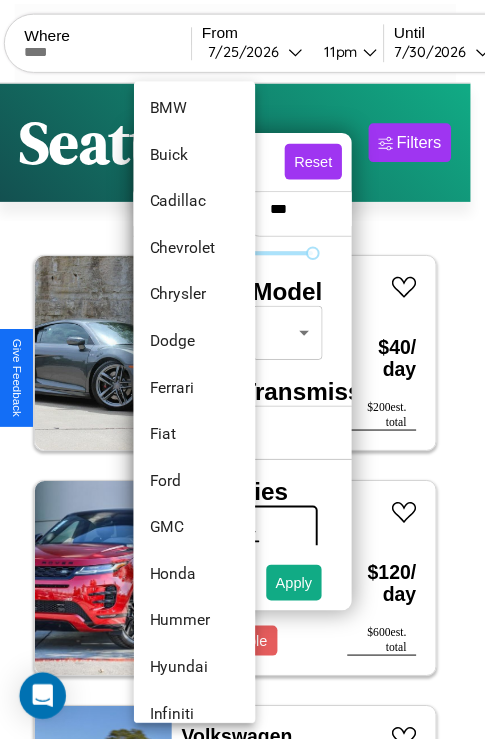 scroll, scrollTop: 326, scrollLeft: 0, axis: vertical 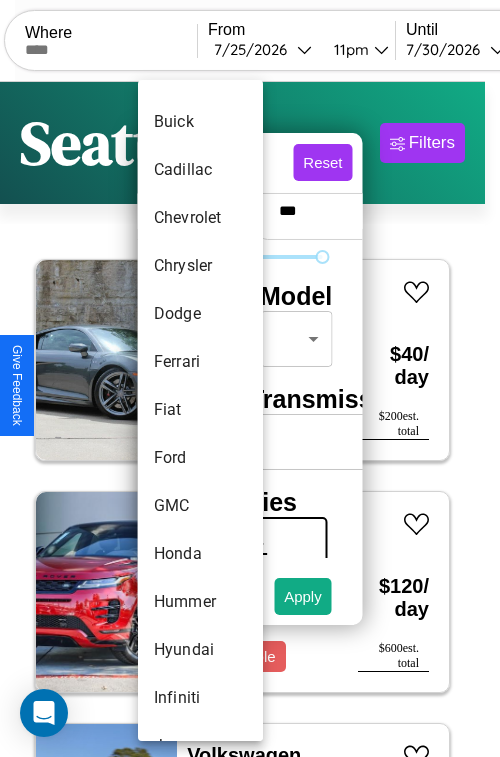 click on "Fiat" at bounding box center [200, 410] 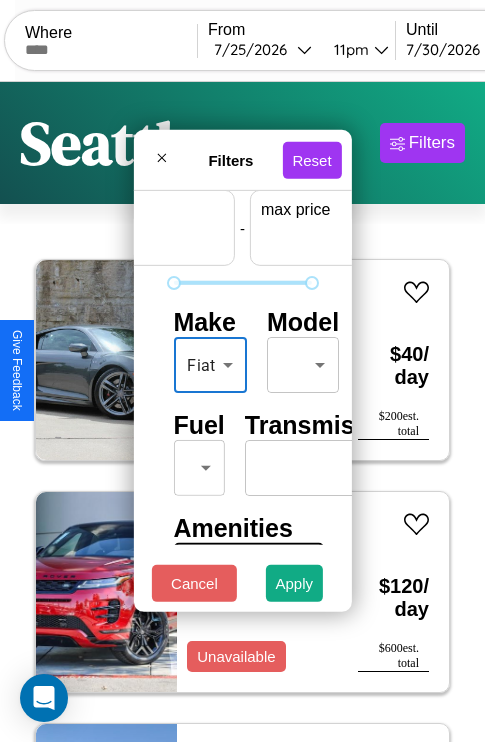 scroll, scrollTop: 59, scrollLeft: 124, axis: both 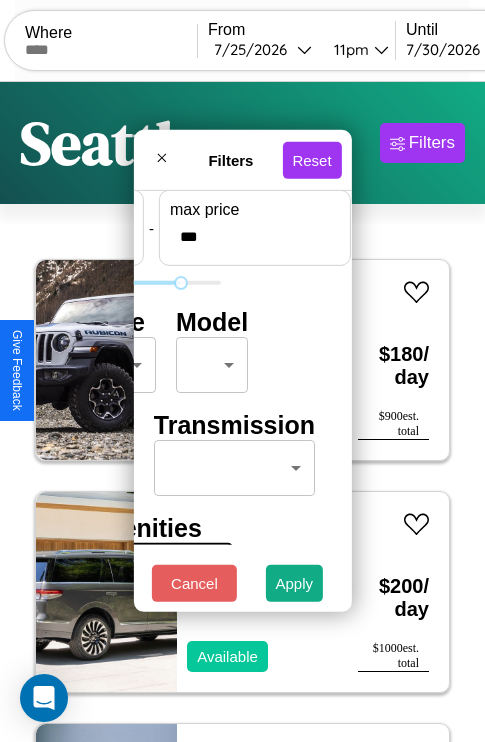 type on "***" 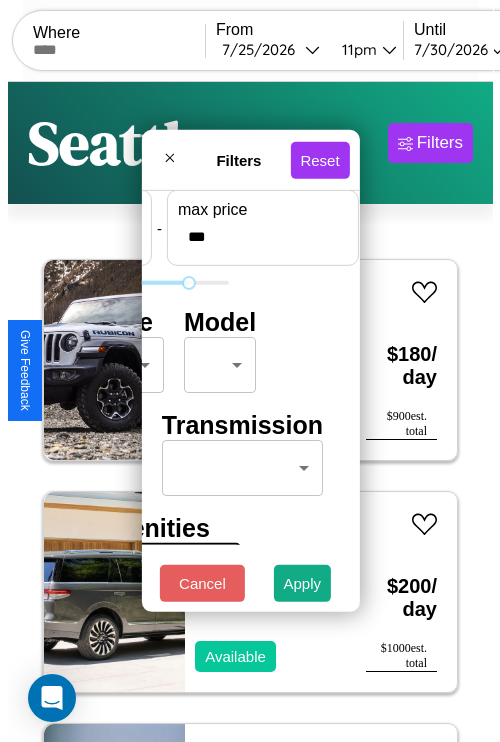 scroll, scrollTop: 59, scrollLeft: 0, axis: vertical 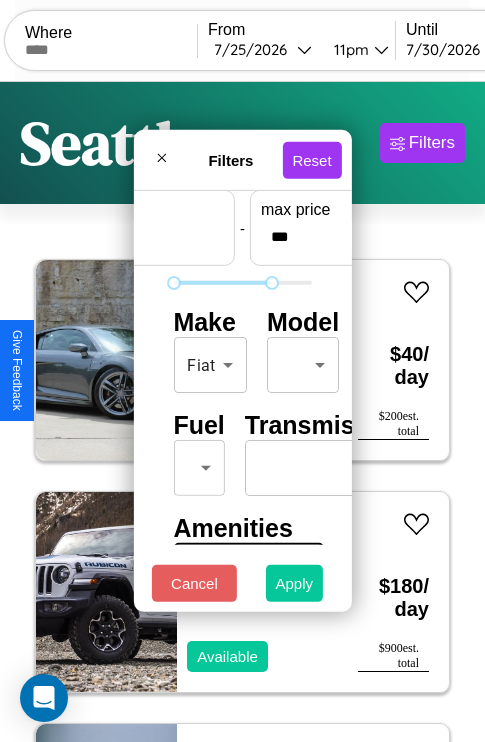 type on "*" 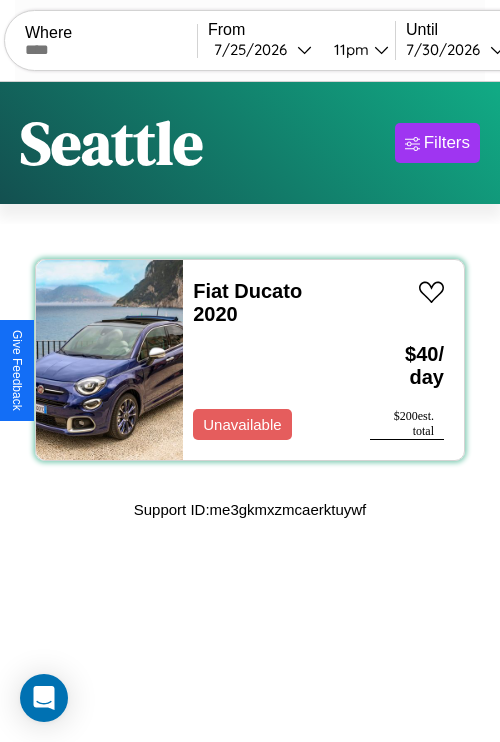 click on "Fiat   Ducato   2020 Unavailable" at bounding box center (266, 360) 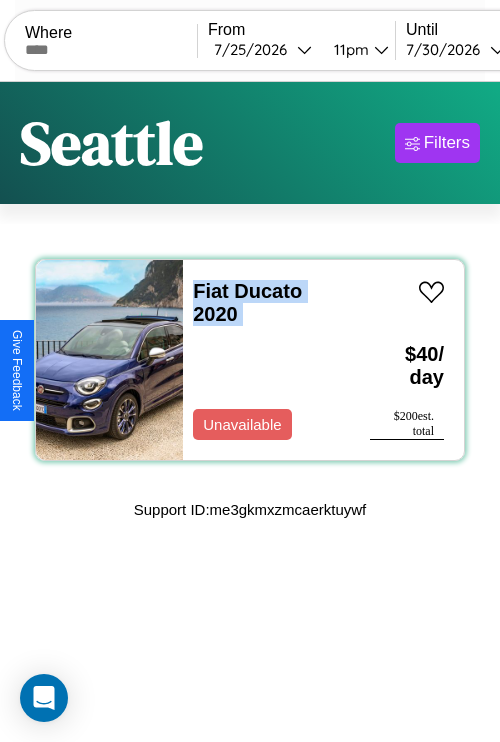 click on "Fiat   Ducato   2020 Unavailable" at bounding box center (266, 360) 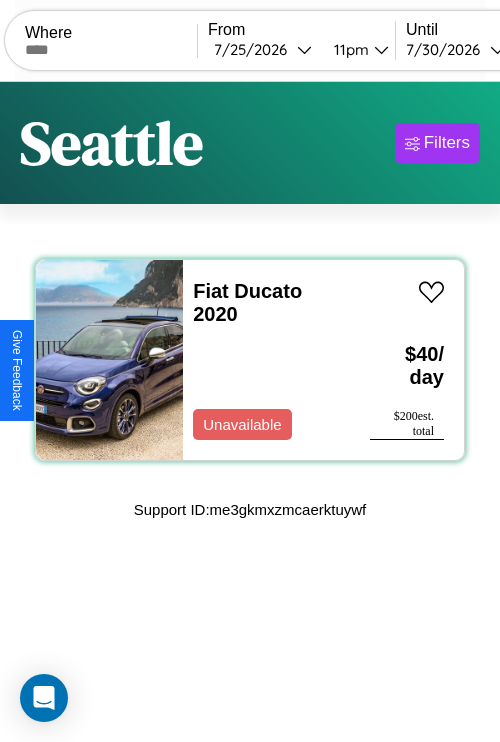 click on "Fiat   Ducato   2020 Unavailable" at bounding box center [266, 360] 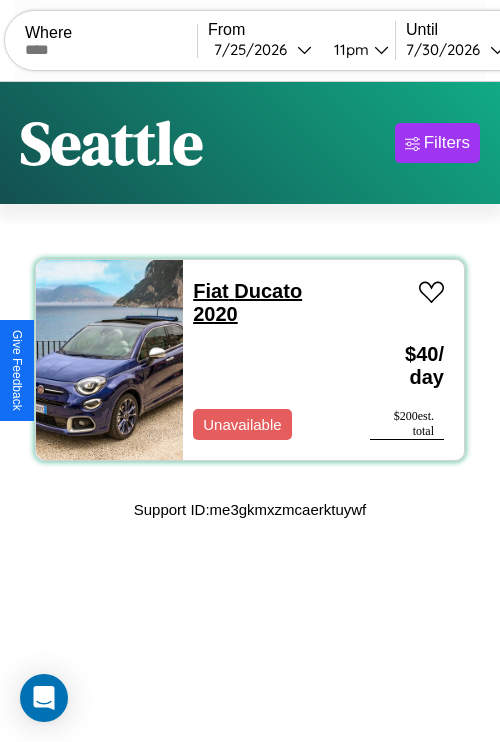 click on "Fiat   Ducato   2020" at bounding box center (247, 302) 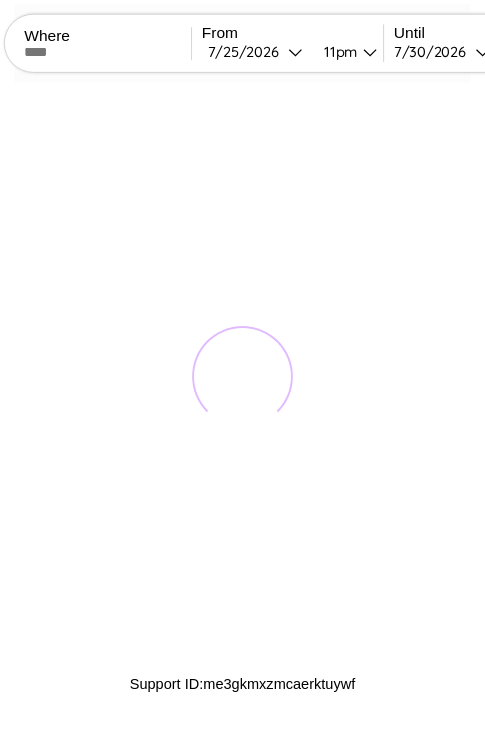 scroll, scrollTop: 0, scrollLeft: 0, axis: both 